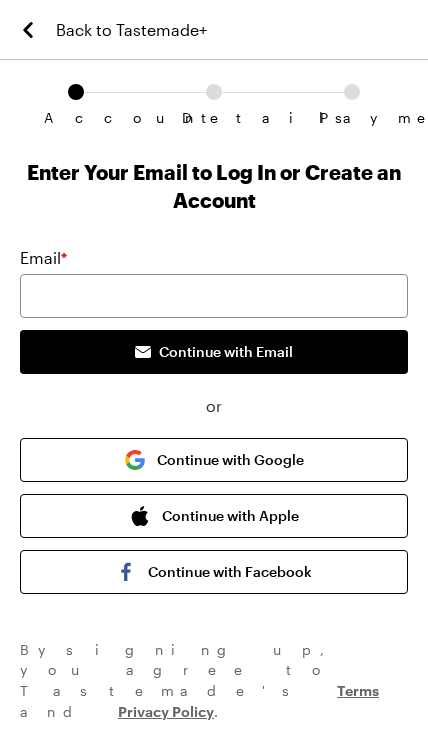scroll, scrollTop: 0, scrollLeft: 0, axis: both 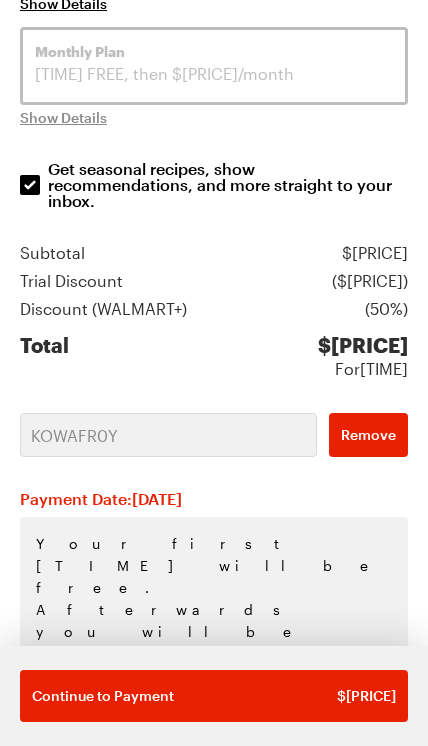 click on "Remove" at bounding box center (368, 435) 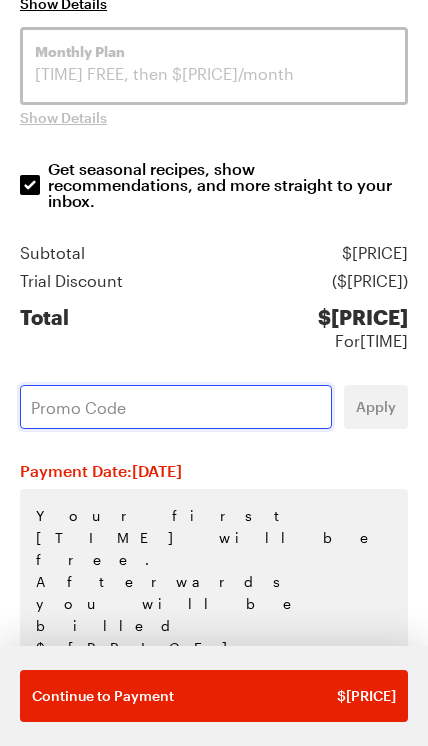 click at bounding box center (176, 407) 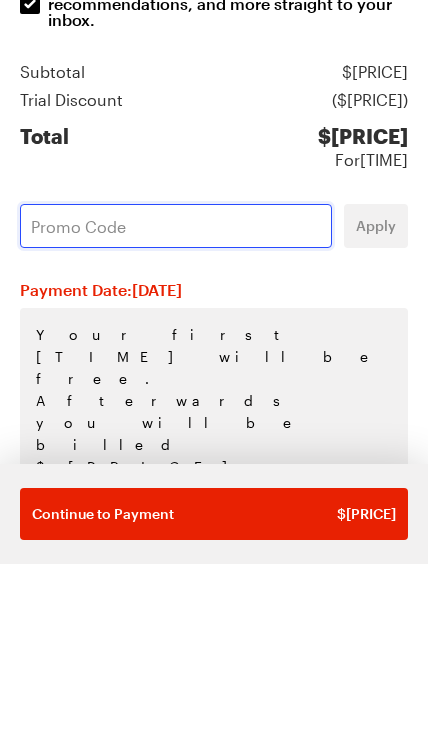 click at bounding box center [176, 408] 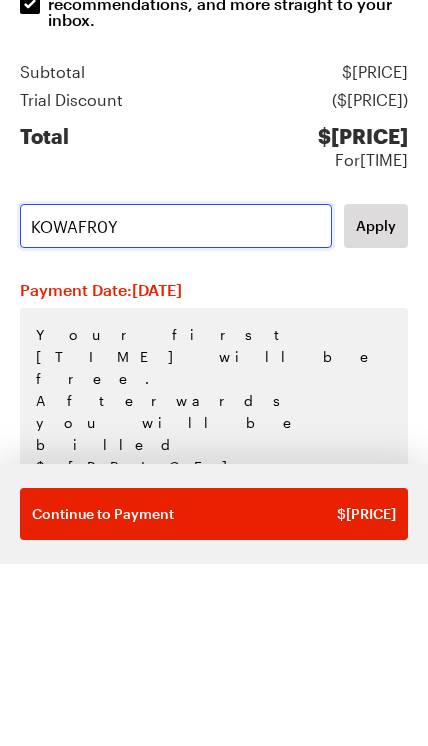 type on "KOWAFR0Y" 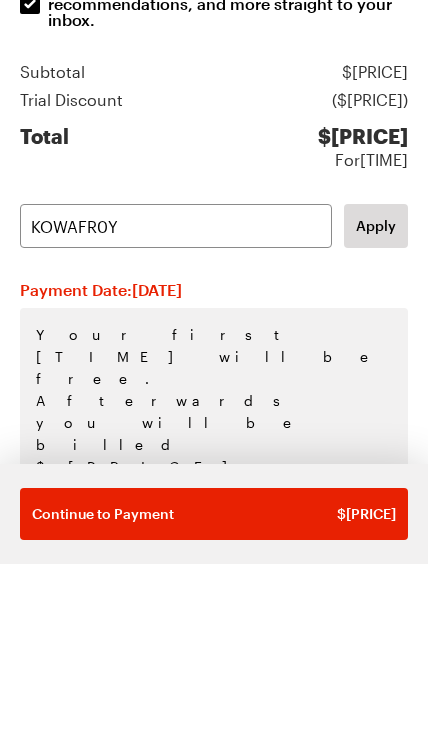 click on "Apply" at bounding box center (376, 408) 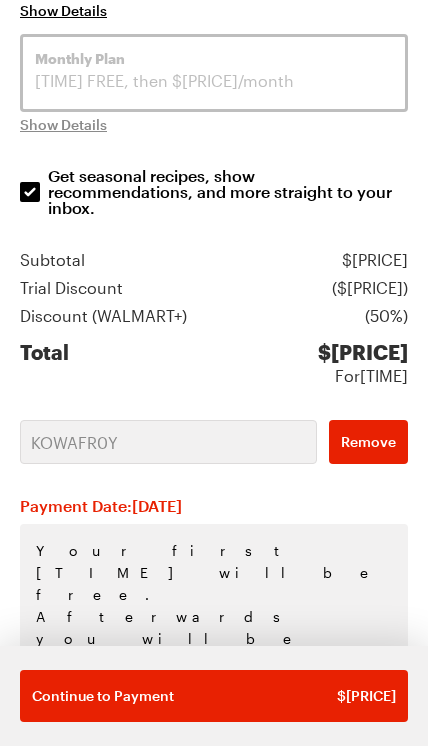 scroll, scrollTop: 443, scrollLeft: 0, axis: vertical 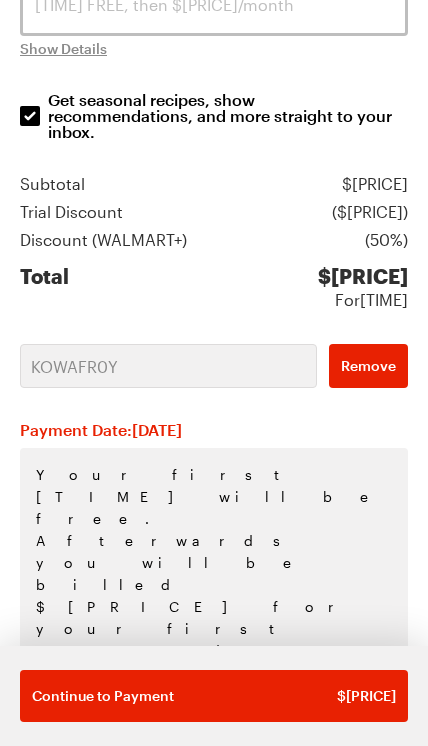 click on "$ 0.00" at bounding box center [366, 696] 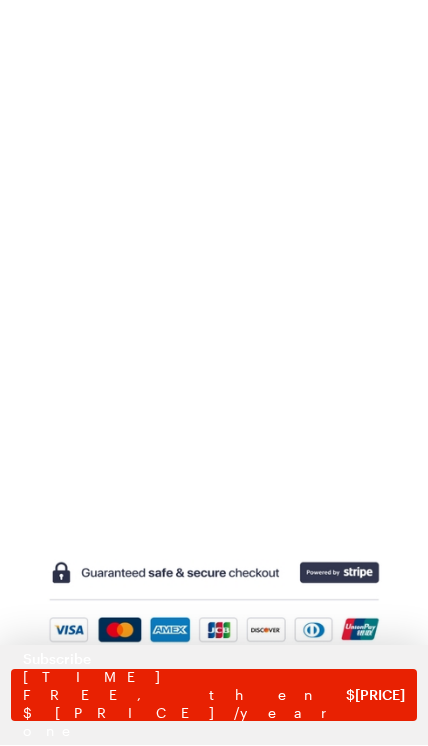 scroll, scrollTop: 515, scrollLeft: 0, axis: vertical 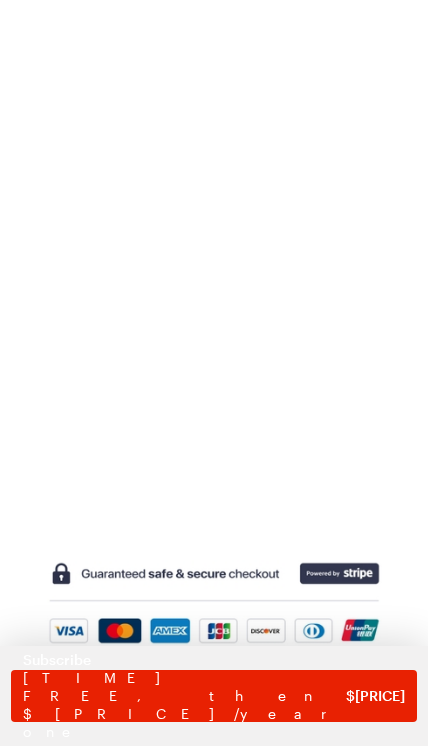 click on "[TIME] FREE, then $[PRICE]/year one" at bounding box center (184, 705) 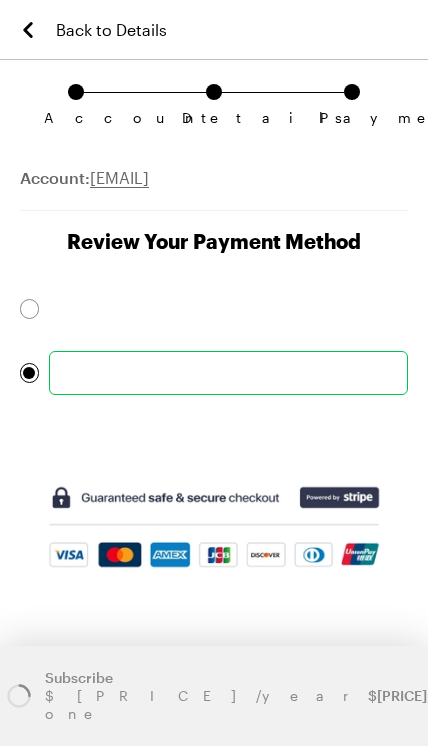 scroll, scrollTop: 0, scrollLeft: 0, axis: both 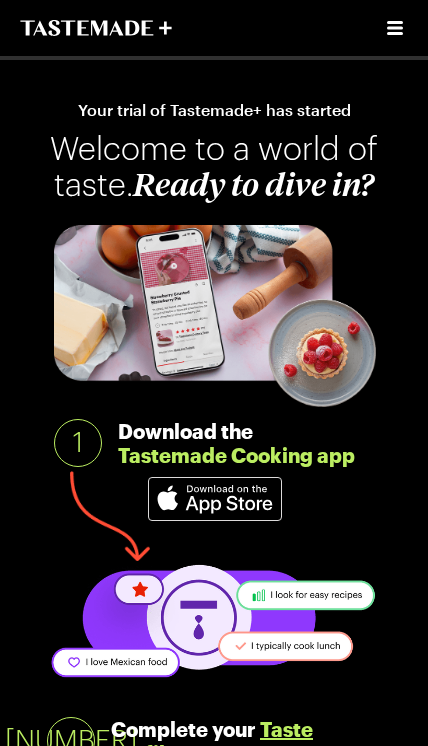 click 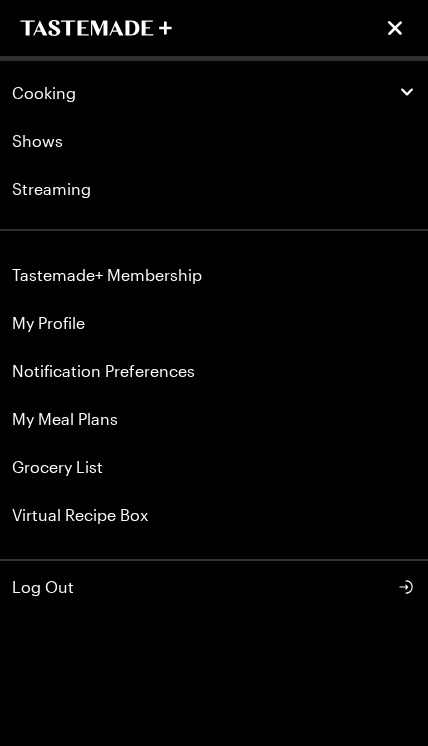 click on "My Profile" at bounding box center (214, 323) 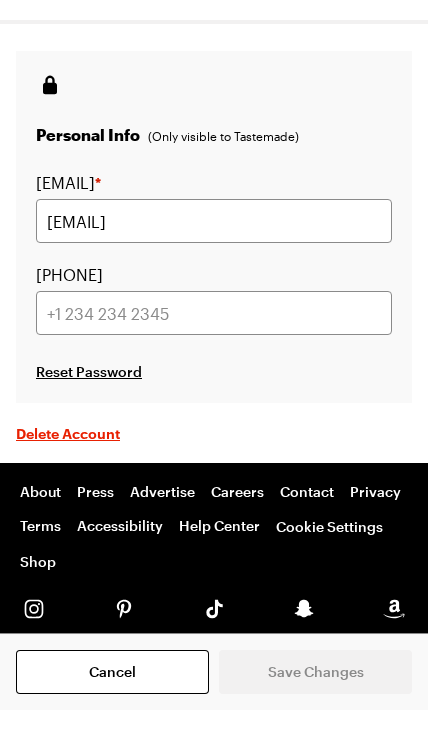 scroll, scrollTop: 577, scrollLeft: 0, axis: vertical 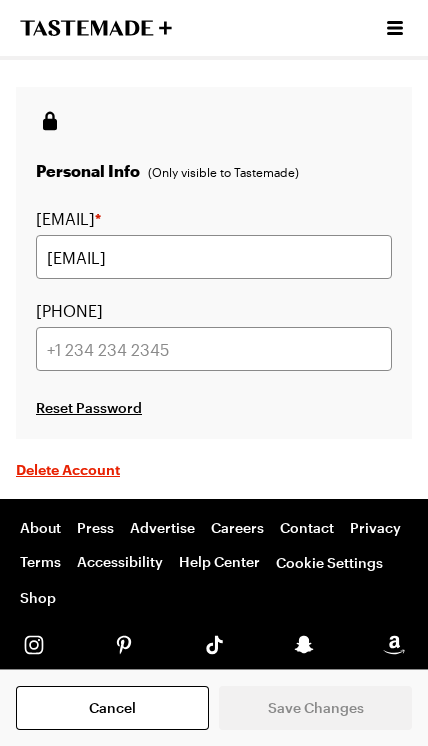 click on "[PHONE]" at bounding box center (214, 311) 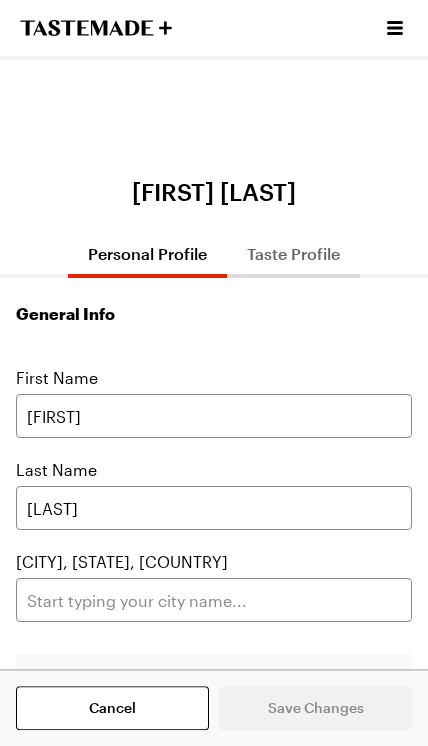 scroll, scrollTop: 0, scrollLeft: 0, axis: both 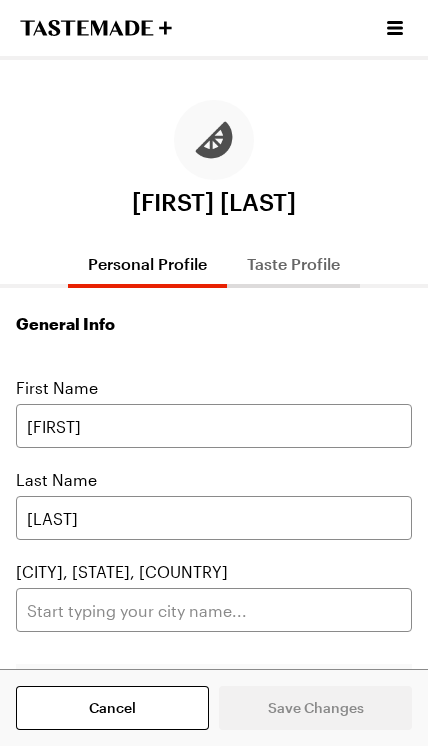 click on "Taste Profile" at bounding box center (293, 264) 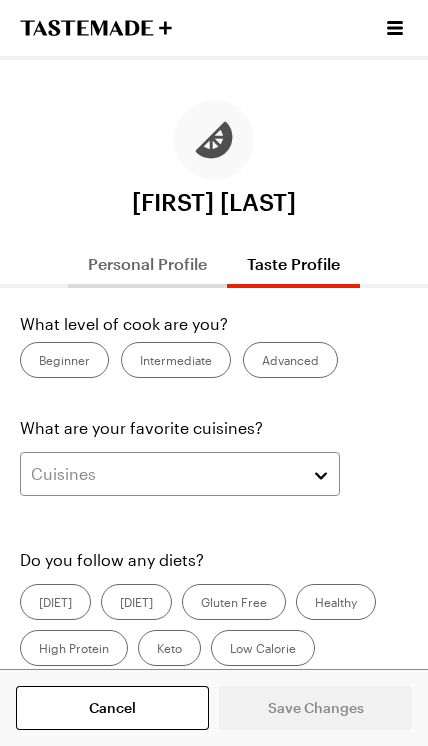 click on "Beginner" at bounding box center (64, 360) 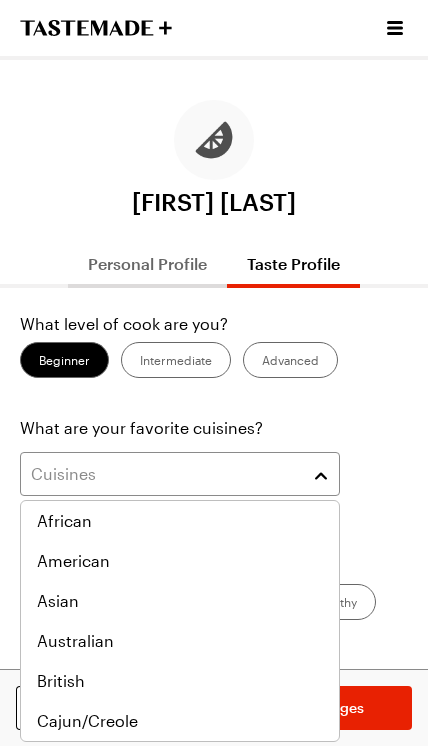 scroll, scrollTop: -2, scrollLeft: 0, axis: vertical 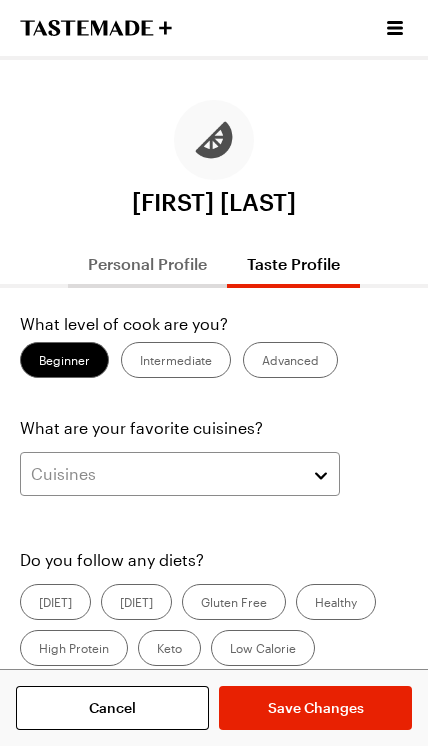 click on "What are your favorite cuisines?" at bounding box center (214, 428) 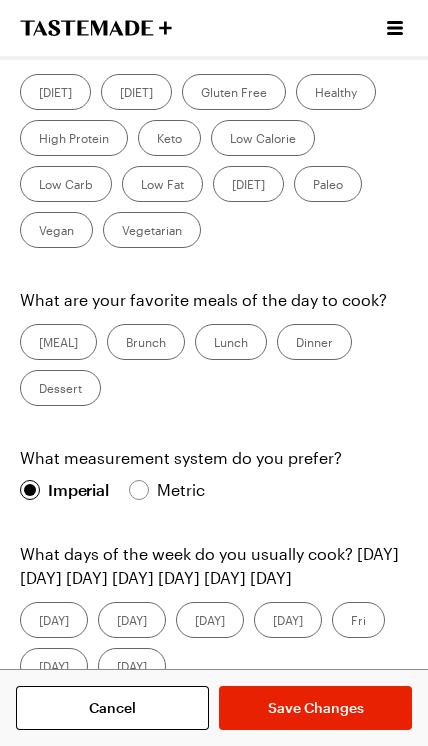 scroll, scrollTop: 0, scrollLeft: 0, axis: both 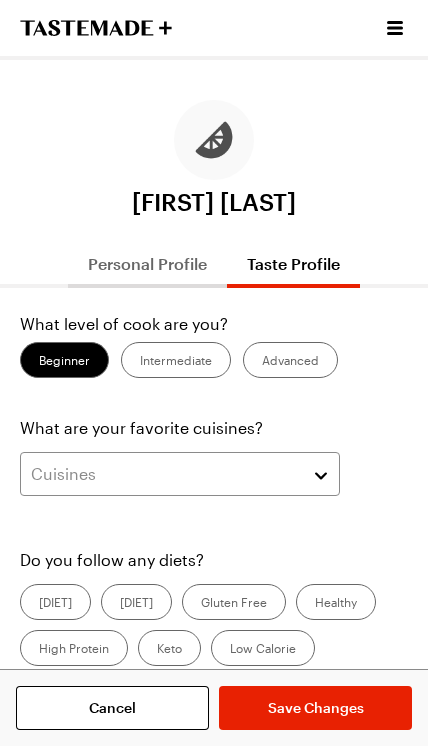 click at bounding box center (395, 28) 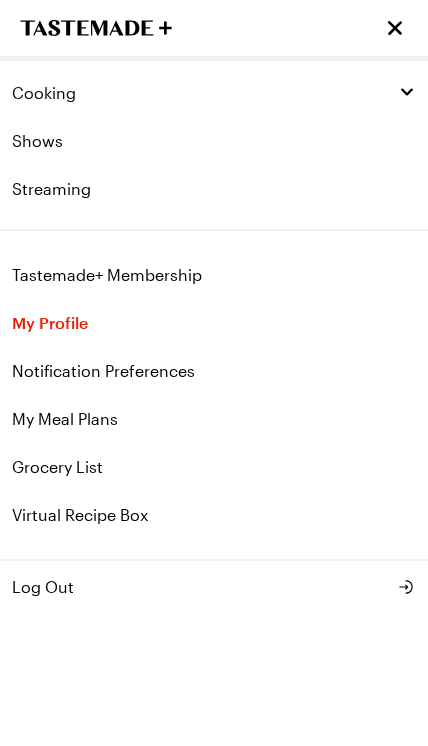 click on "Cooking" at bounding box center [214, 93] 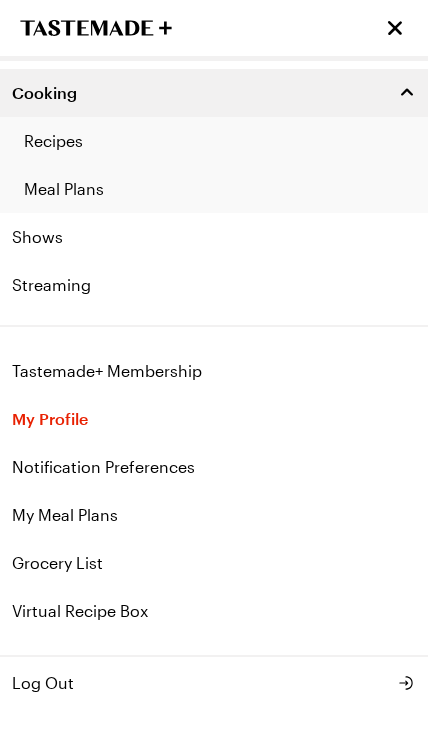 click on "Virtual Recipe Box" at bounding box center [214, 611] 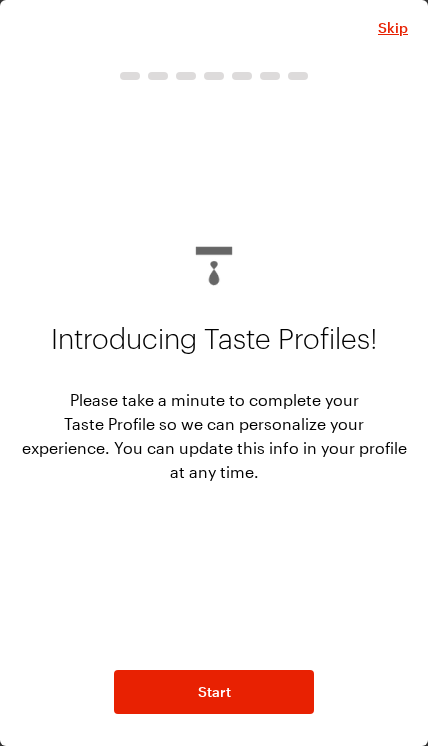 click on "Start" at bounding box center (214, 692) 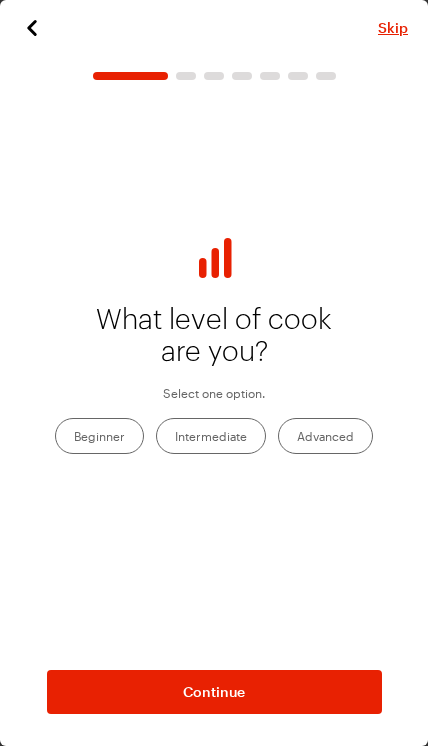 click on "Beginner" at bounding box center [99, 436] 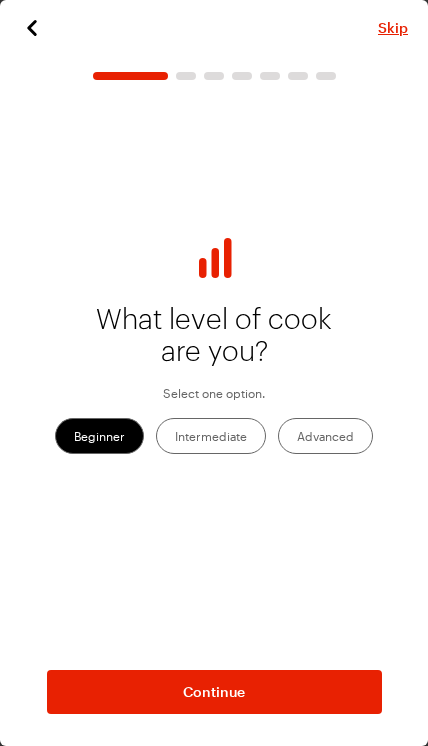 click on "Continue" at bounding box center [214, 692] 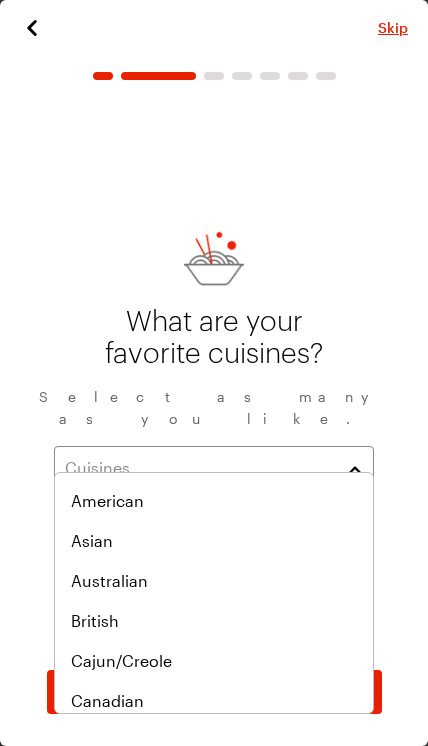 scroll, scrollTop: 29, scrollLeft: 0, axis: vertical 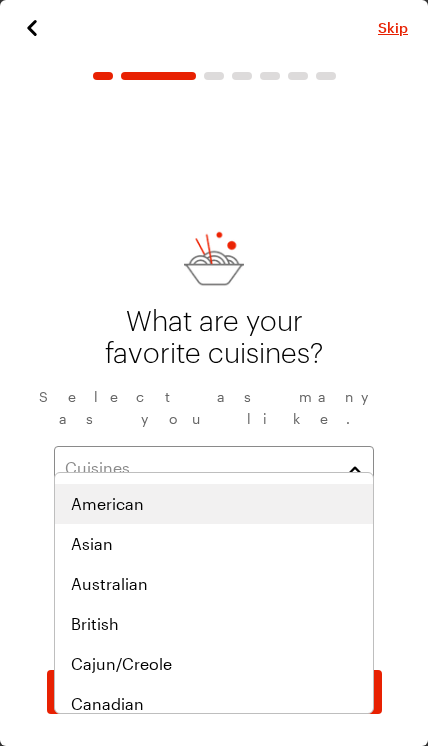 click on "American" at bounding box center (214, 504) 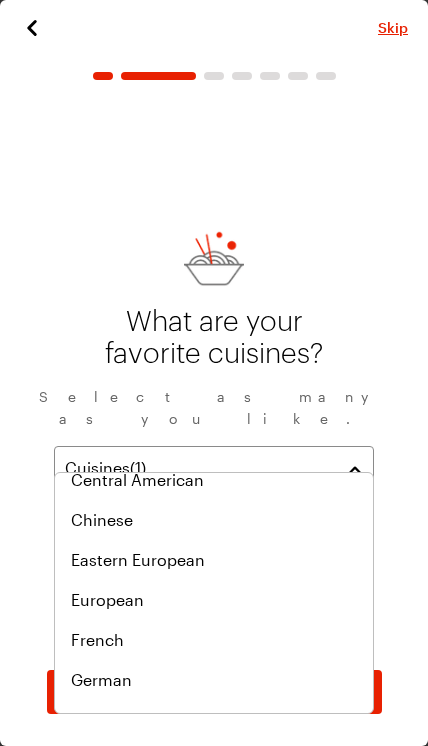scroll, scrollTop: 334, scrollLeft: 0, axis: vertical 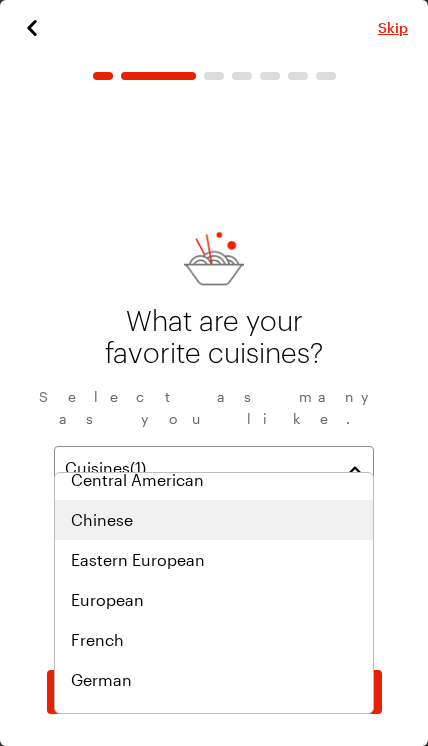 click on "Chinese" at bounding box center [214, 520] 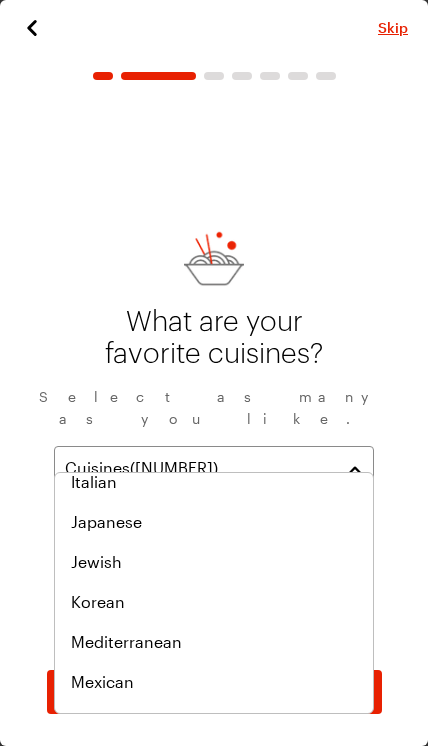 scroll, scrollTop: 725, scrollLeft: 0, axis: vertical 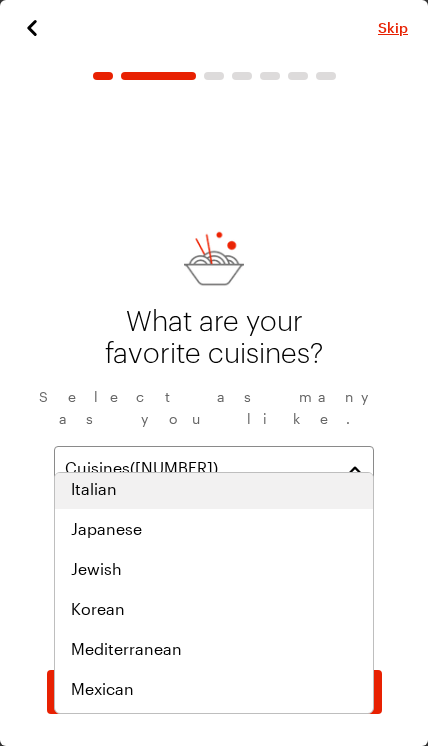 click on "Italian" at bounding box center [214, 489] 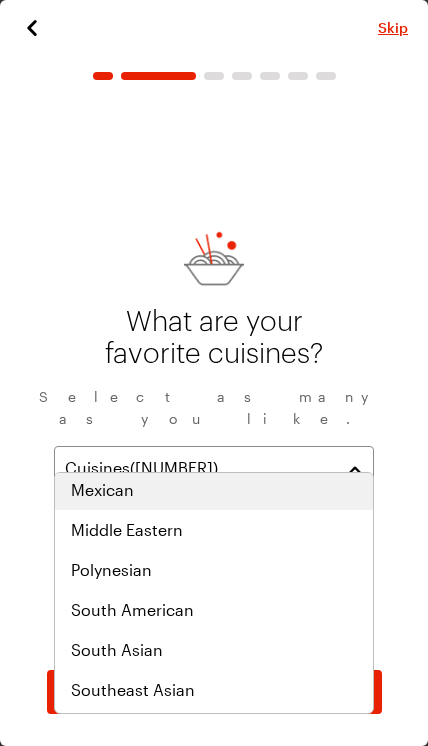 click on "Mexican" at bounding box center (214, 490) 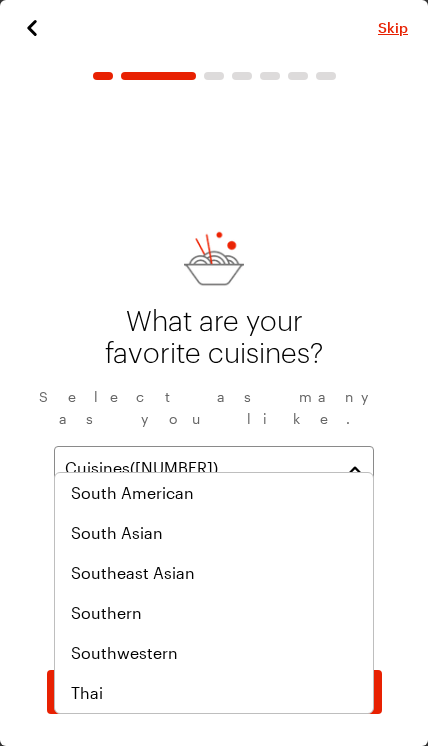 scroll, scrollTop: 1041, scrollLeft: 0, axis: vertical 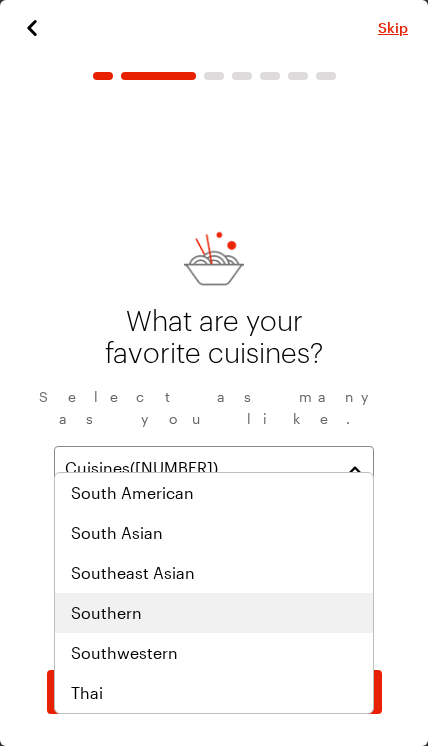 click on "Southern" at bounding box center (214, 613) 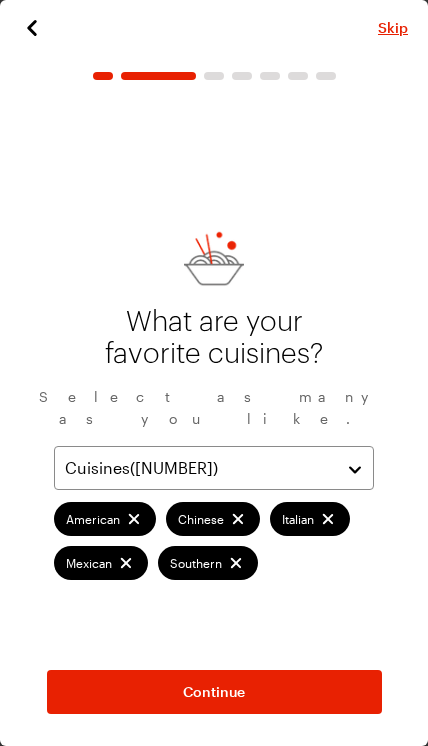 click on "Cuisines  ( 5 )" at bounding box center [214, 468] 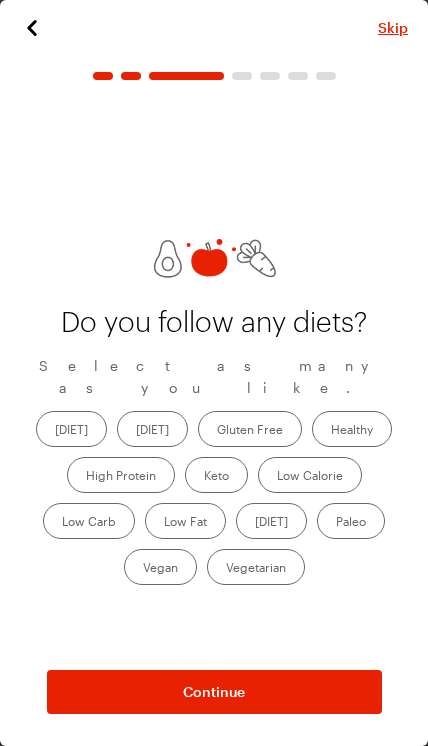 click on "Continue" at bounding box center (214, 692) 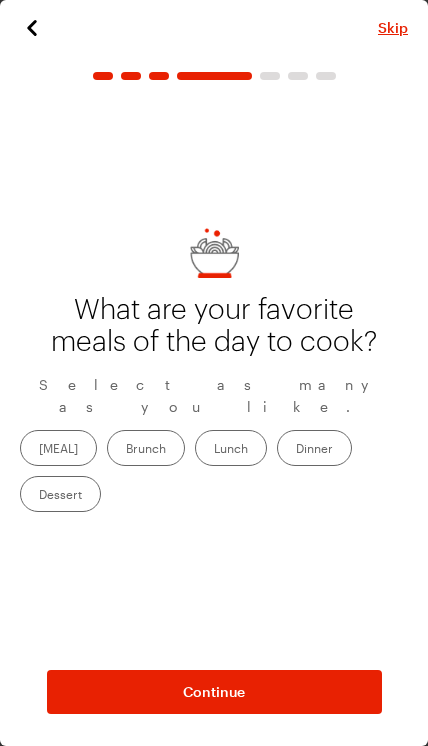 click on "Dinner" at bounding box center (314, 448) 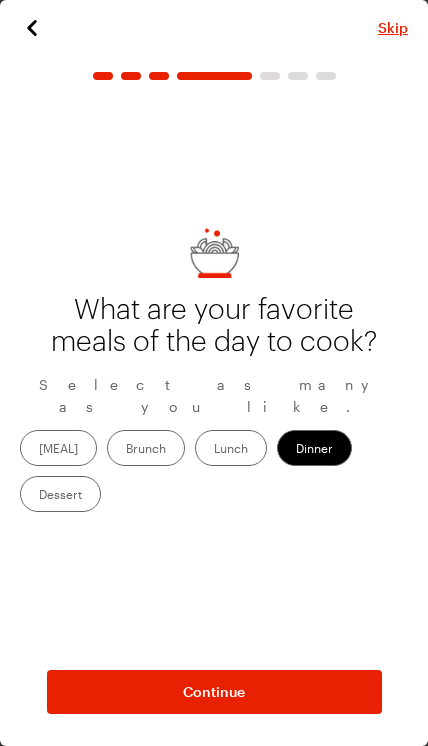click on "Brunch" at bounding box center [146, 448] 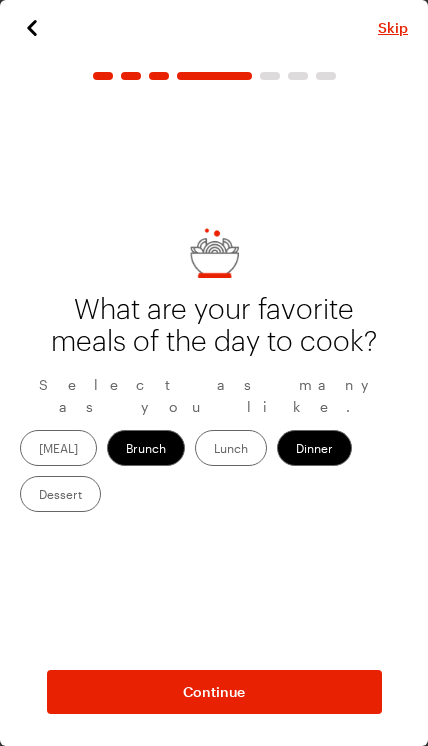 click on "Dessert" at bounding box center [60, 494] 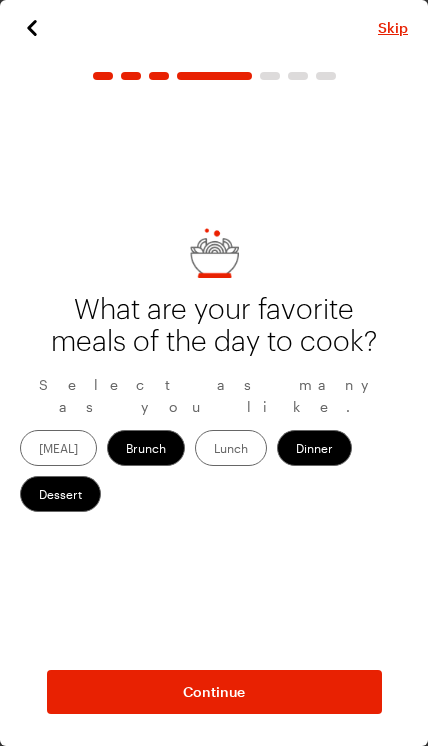 click on "Continue" at bounding box center (214, 692) 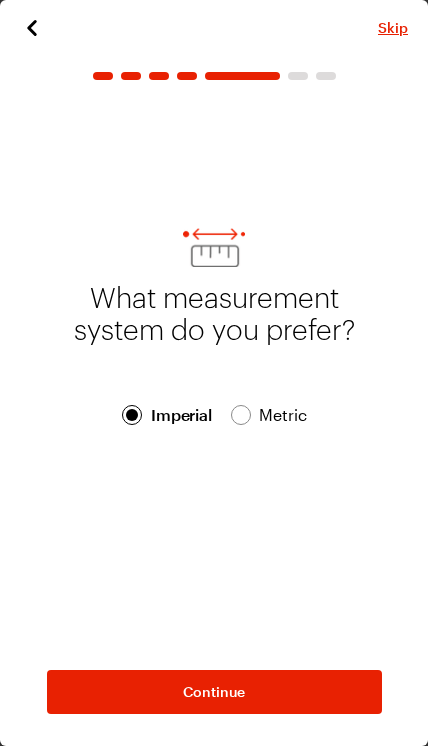 click on "Metric Metric" at bounding box center (268, 415) 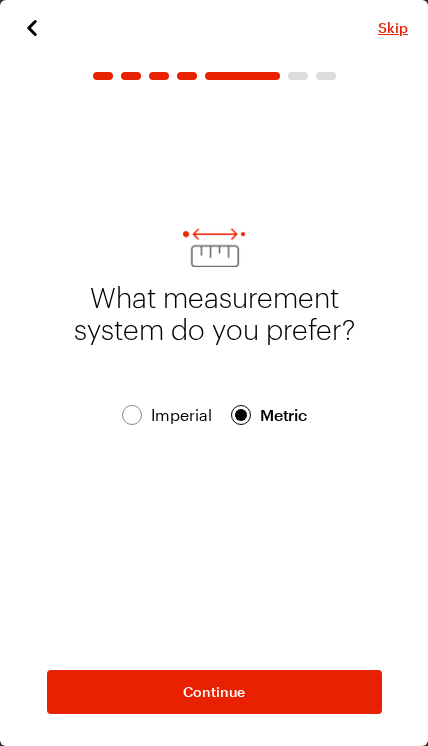 click on "Continue" at bounding box center [214, 692] 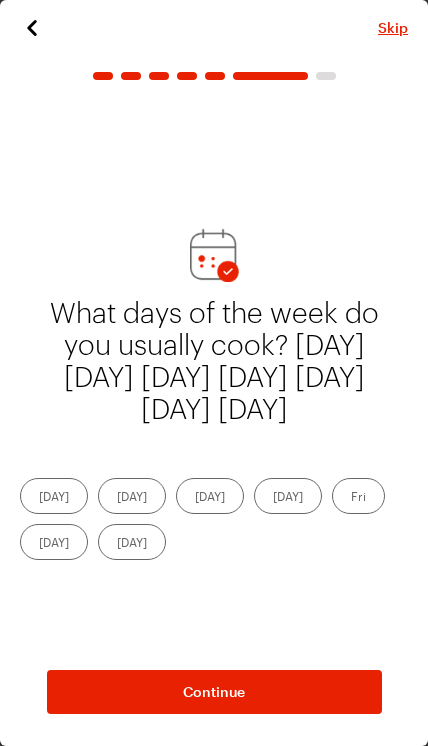 click on "[DAY]" at bounding box center [54, 496] 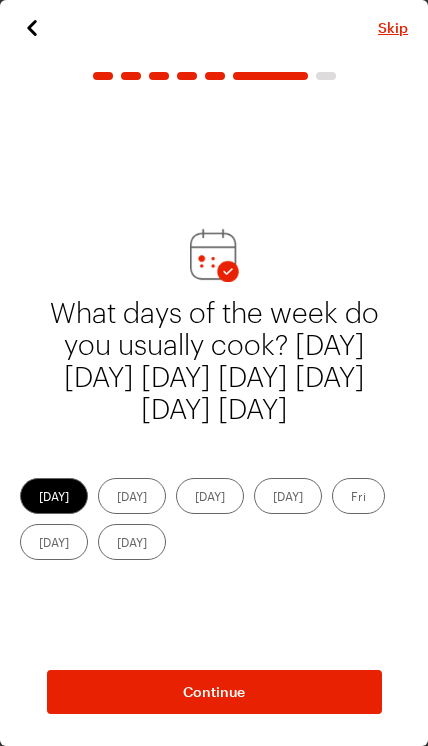 click on "[DAY]" at bounding box center (210, 496) 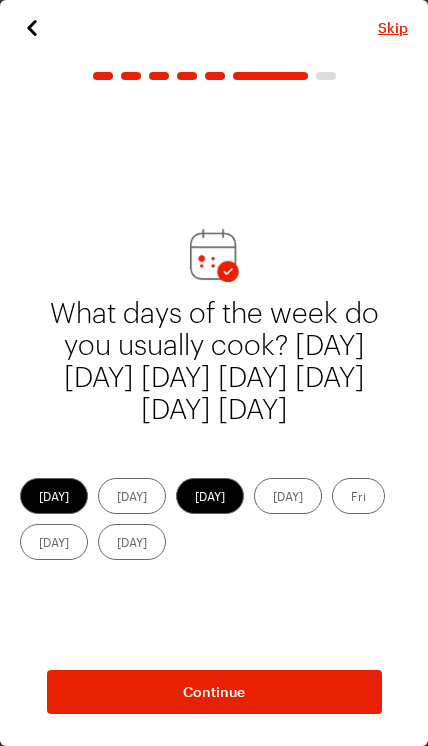 click on "Fri" at bounding box center (358, 496) 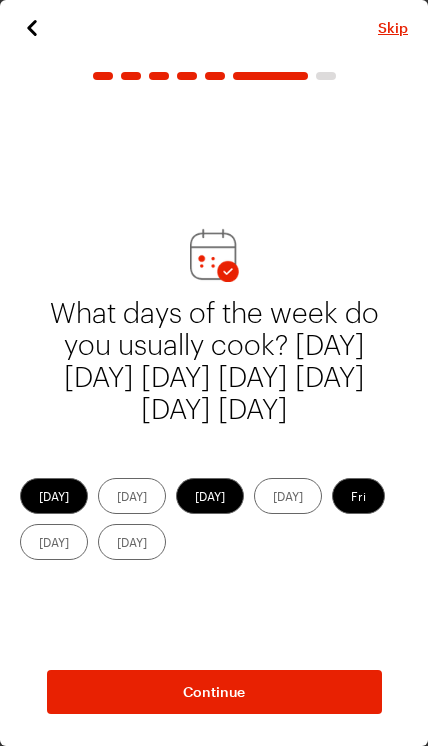 click on "[DAY]" at bounding box center [288, 496] 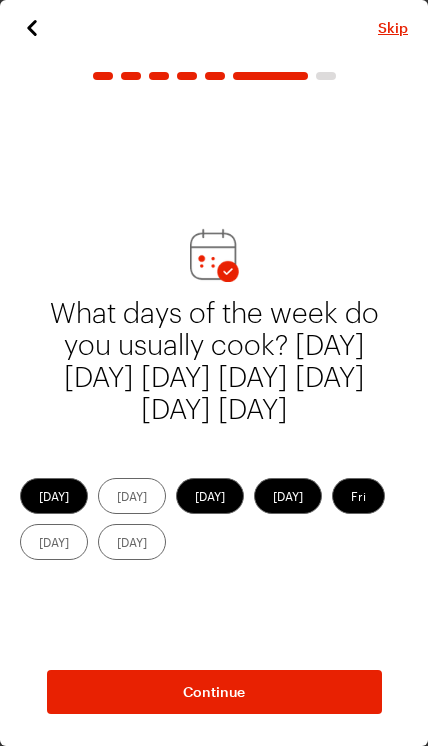 click on "[DAY]" at bounding box center (132, 542) 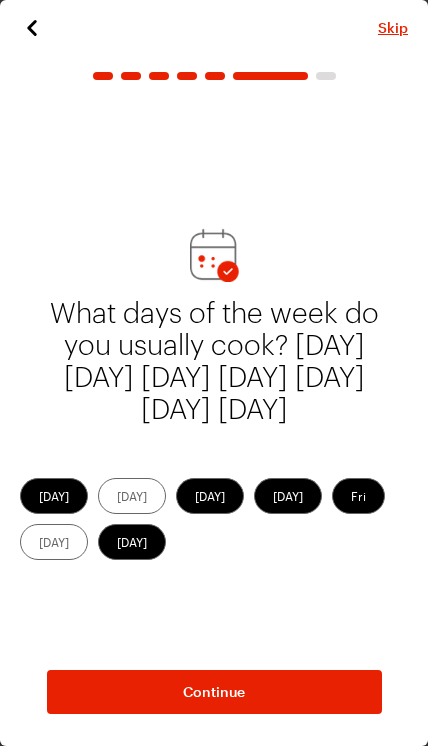 click on "Continue" at bounding box center (214, 692) 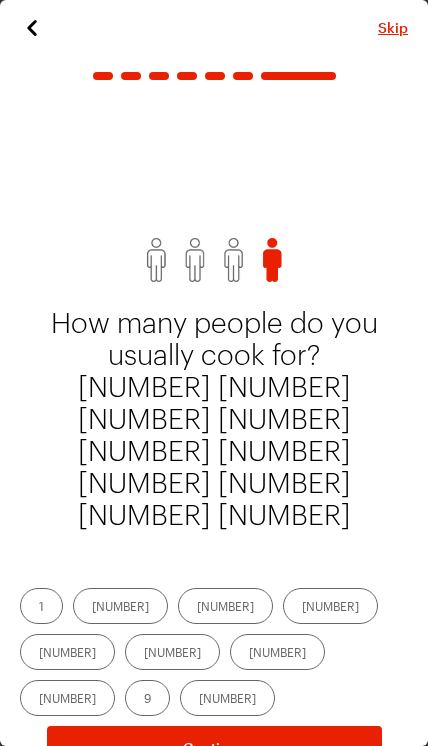 click on "[NUMBER]" at bounding box center [225, 606] 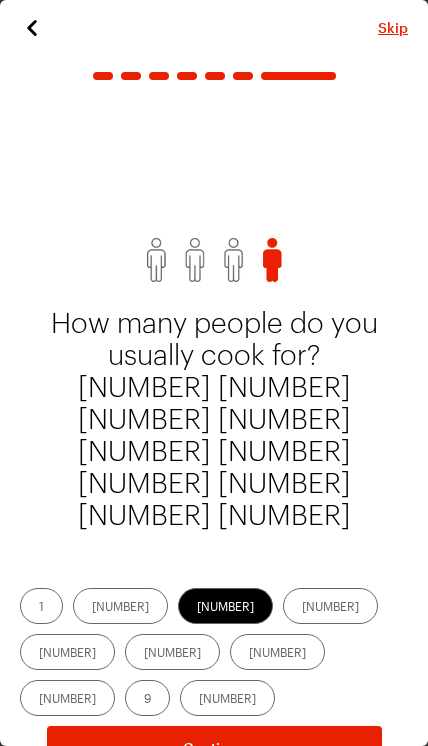 click on "Continue" at bounding box center [214, 748] 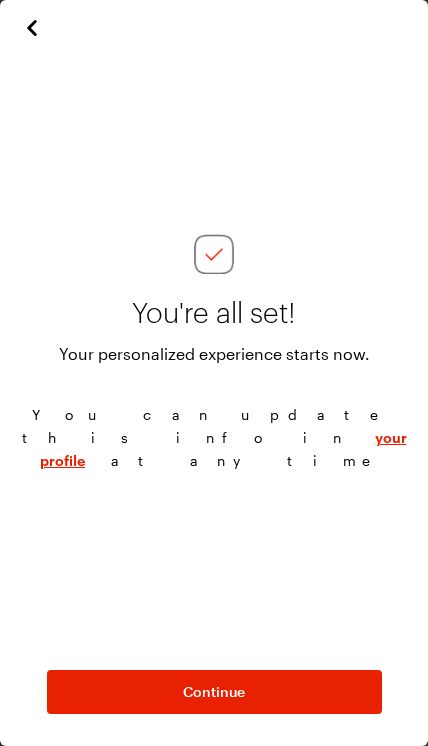 click on "Continue" at bounding box center (214, 692) 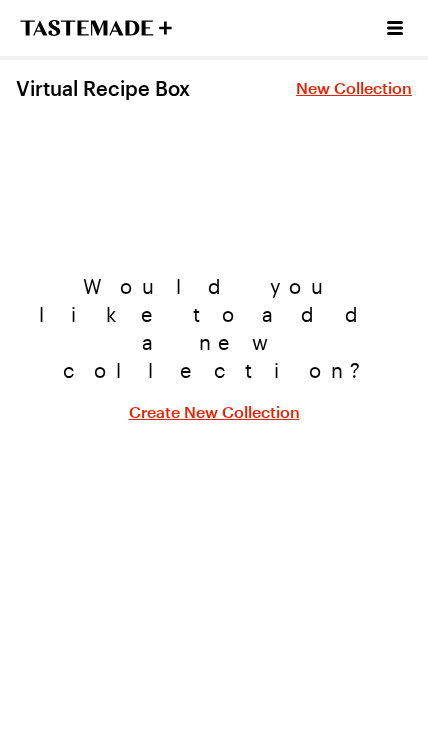 click on "Create New Collection" at bounding box center (214, 412) 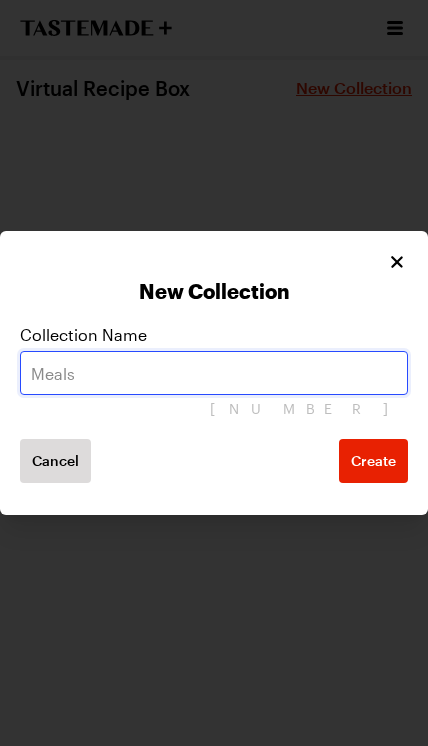 click at bounding box center (214, 373) 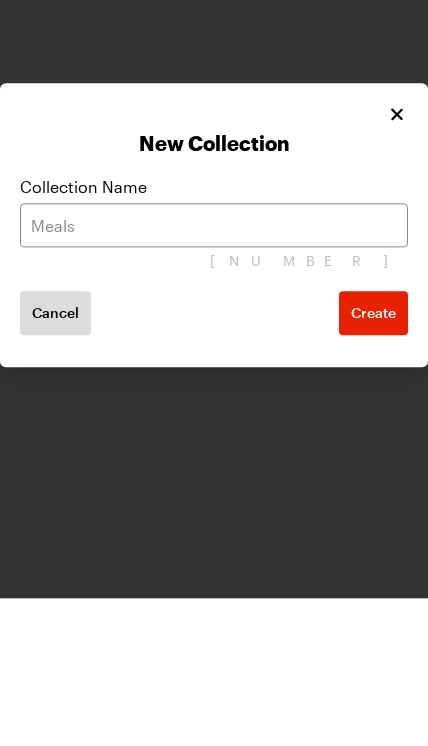 click on "Create" at bounding box center [373, 461] 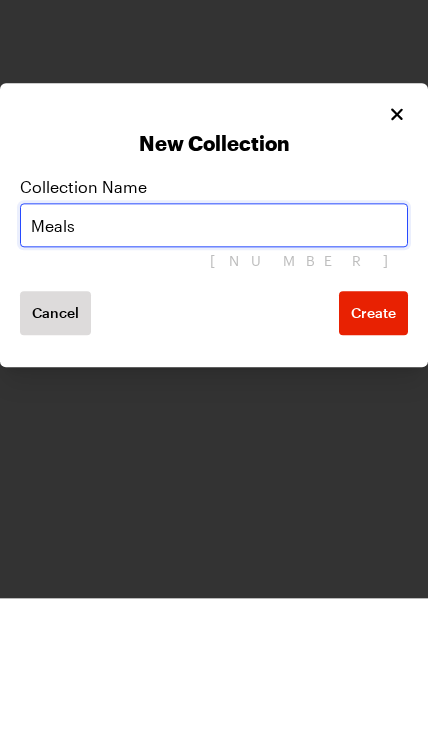 type on "Meals" 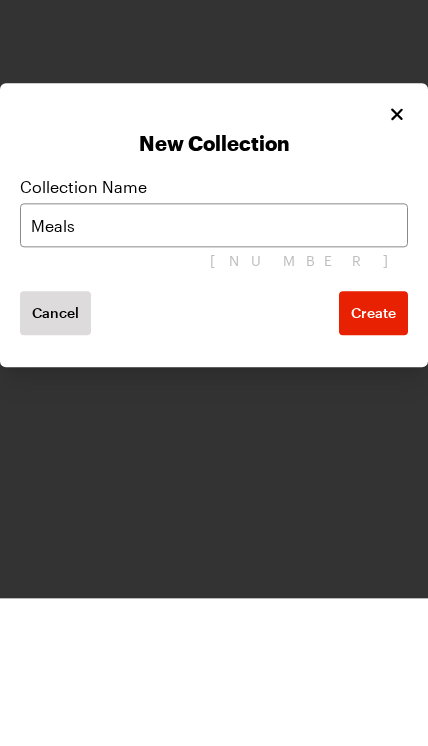 click on "Create" at bounding box center [373, 461] 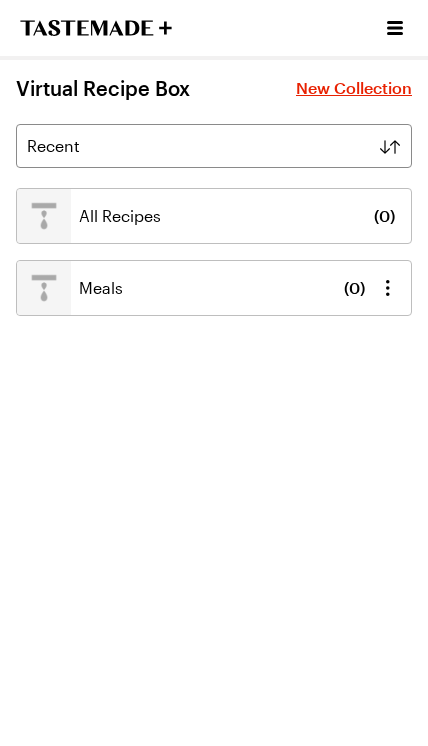 click 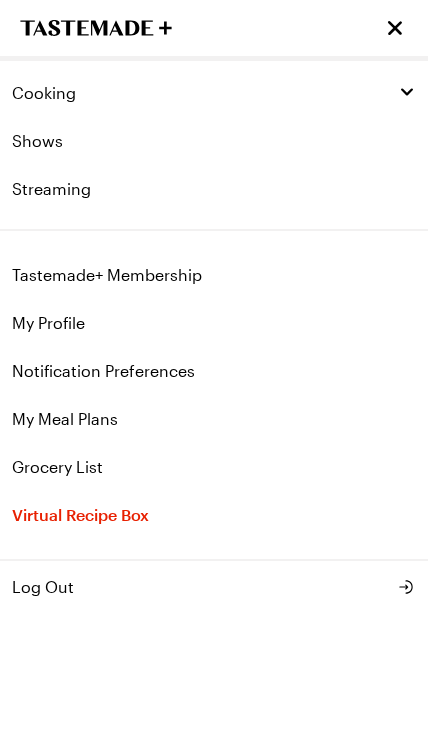 click on "Cooking" at bounding box center [214, 93] 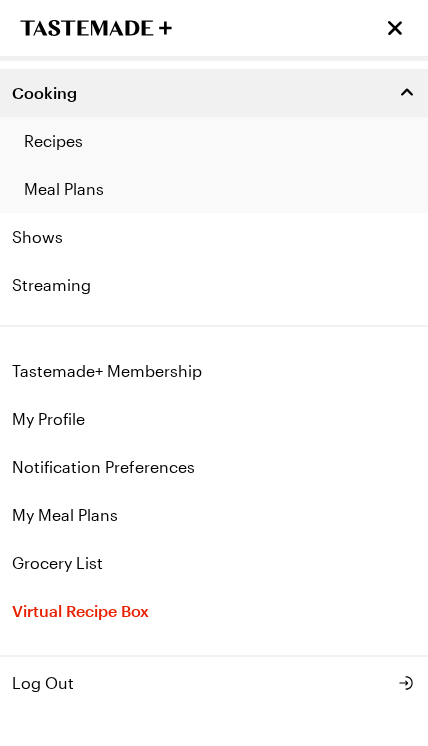 click on "Recipes" at bounding box center [214, 141] 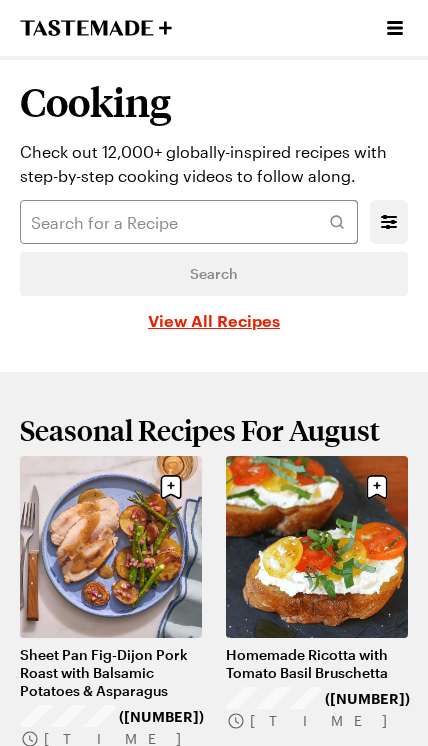 click on "Cooking Check out [NUMBER]+ globally-inspired recipes with step-by-step cooking videos to follow along." at bounding box center (214, 134) 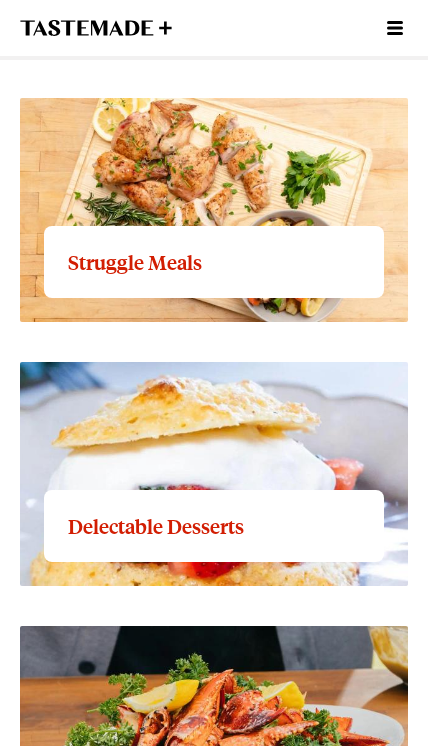 scroll, scrollTop: 3686, scrollLeft: 0, axis: vertical 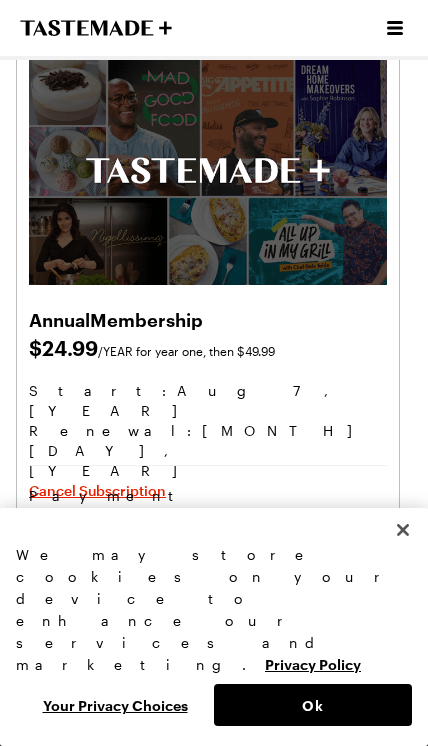 click on "Ok" at bounding box center [313, 705] 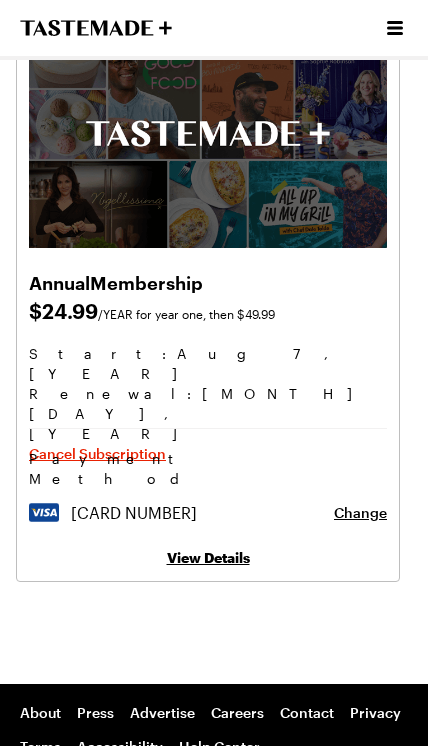 scroll, scrollTop: 0, scrollLeft: 0, axis: both 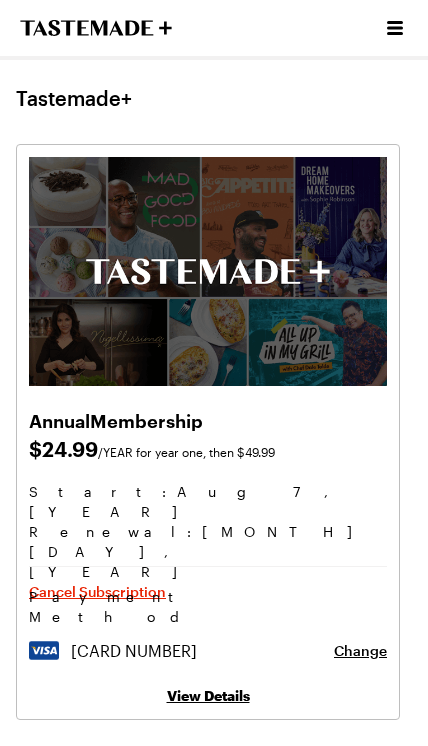 click on "View Details" at bounding box center (208, 695) 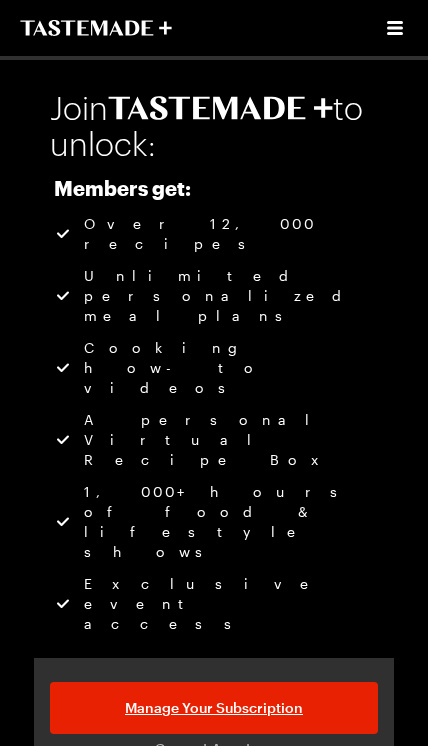 scroll, scrollTop: 0, scrollLeft: 0, axis: both 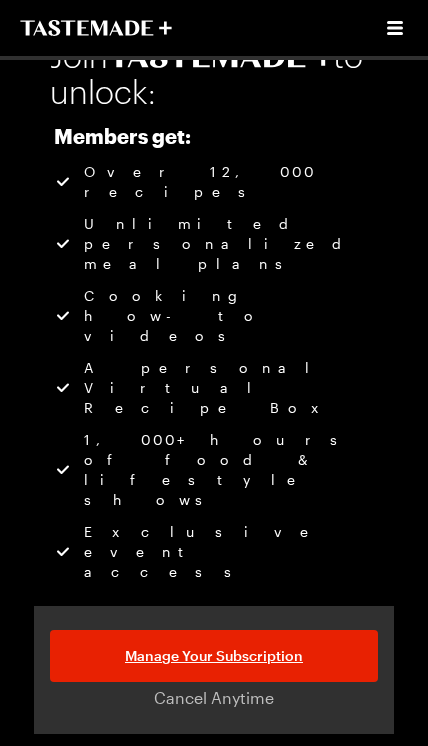 click on "Manage Your Subscription Cancel Anytime" at bounding box center (214, 670) 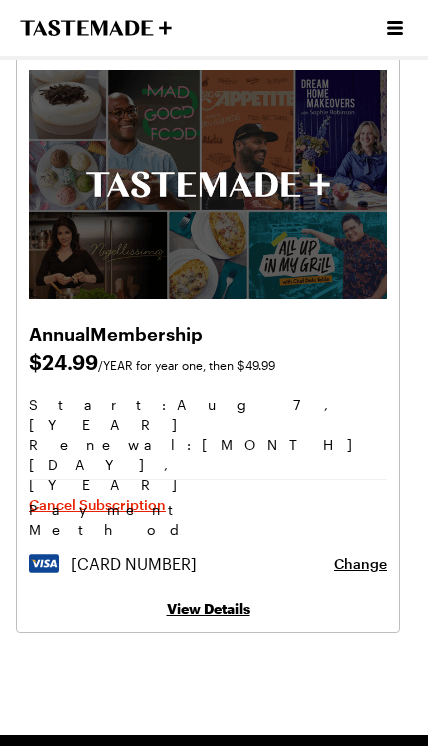scroll, scrollTop: 86, scrollLeft: 0, axis: vertical 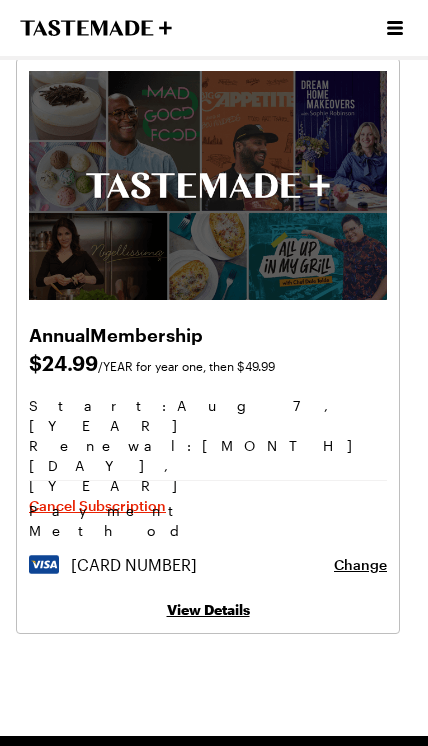 click on "Change" at bounding box center (360, 565) 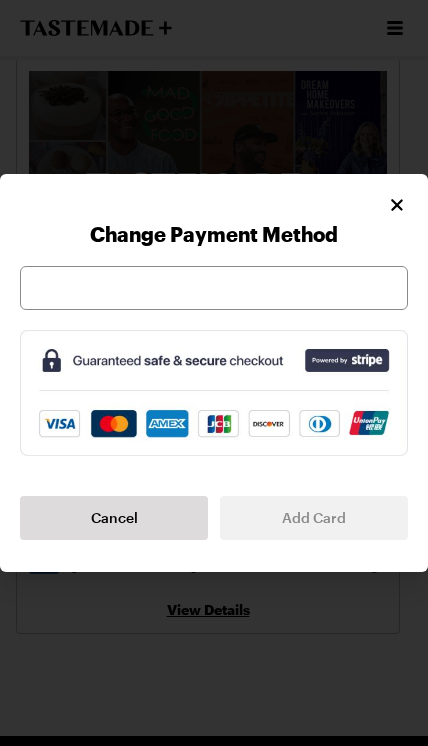 click on "Cancel" at bounding box center (114, 518) 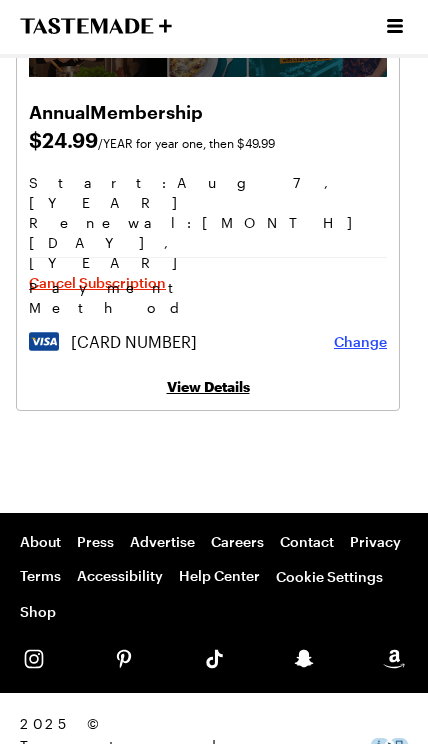 scroll, scrollTop: 309, scrollLeft: 0, axis: vertical 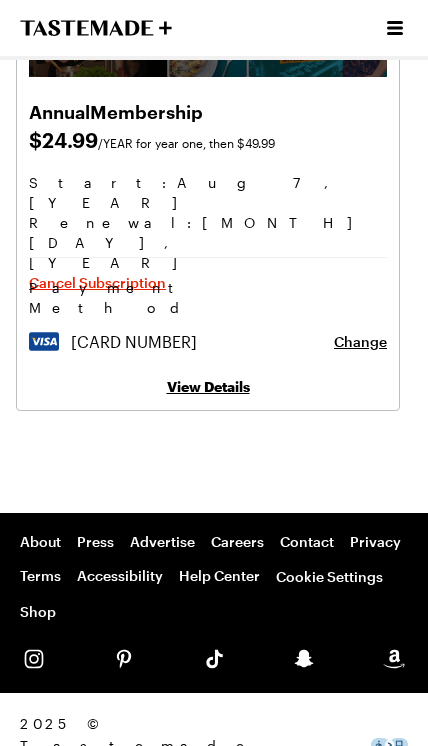 click on "View Details" at bounding box center [208, 386] 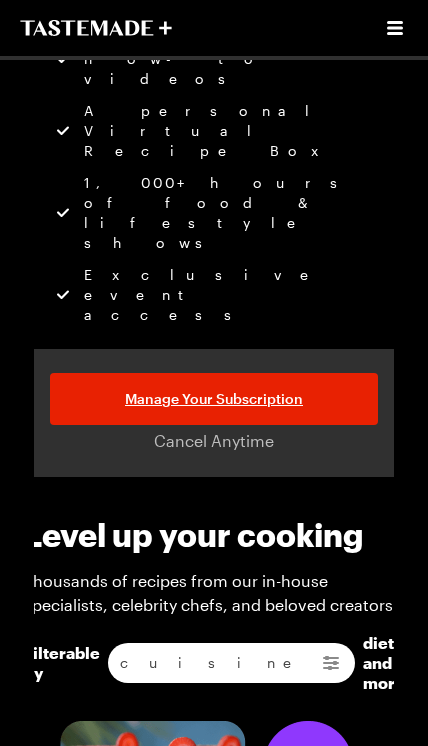 scroll, scrollTop: 0, scrollLeft: 0, axis: both 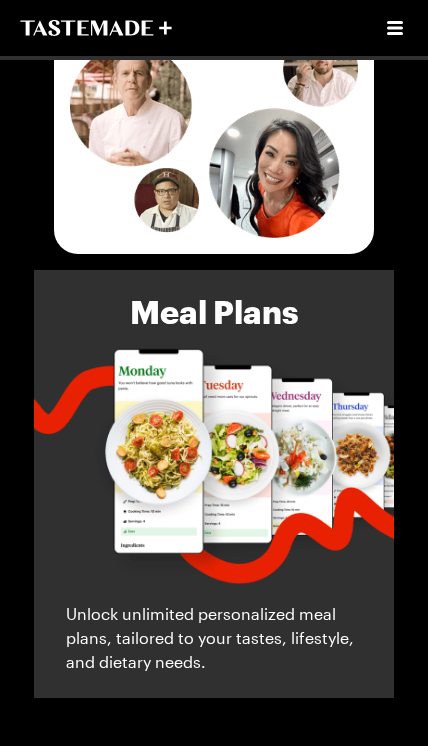 click at bounding box center (395, 28) 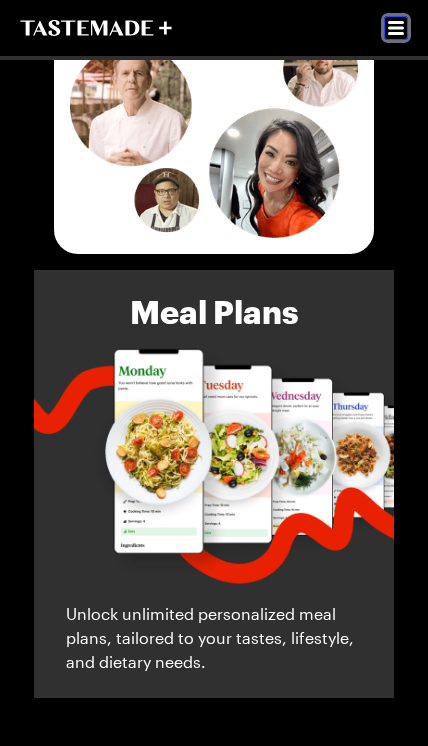 scroll, scrollTop: 1576, scrollLeft: 0, axis: vertical 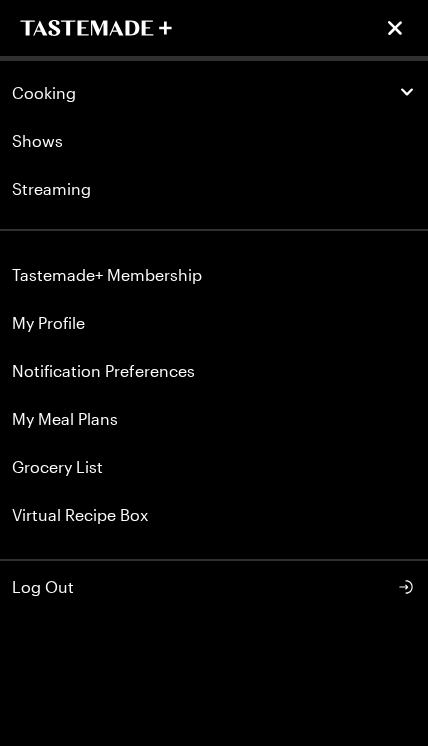 click on "Tastemade+ Membership" at bounding box center [214, 275] 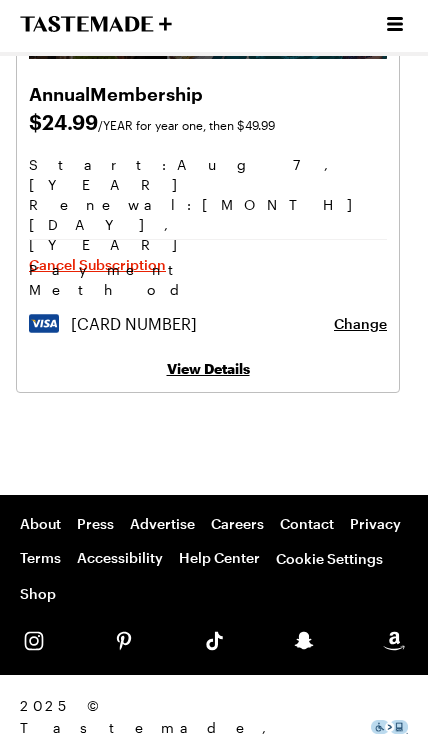 scroll, scrollTop: 327, scrollLeft: 0, axis: vertical 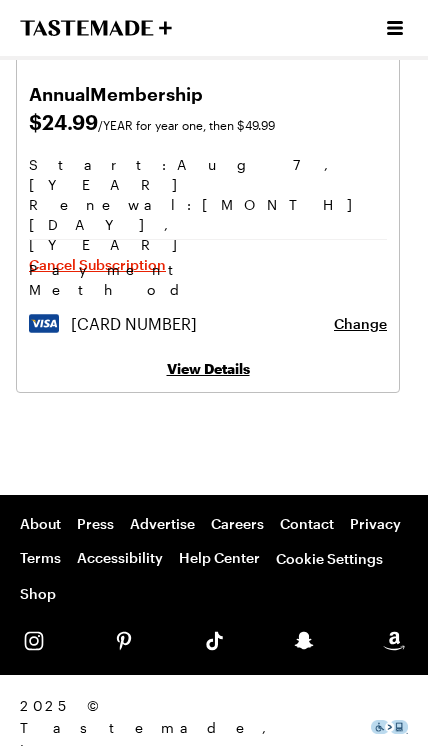 click on "Cancel Subscription" at bounding box center [97, 265] 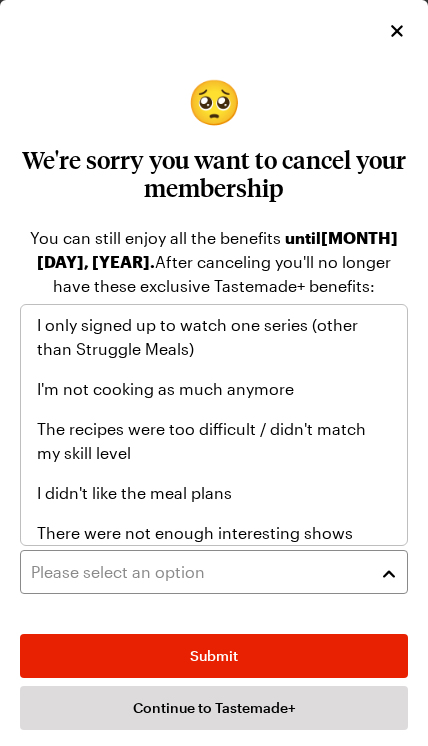click on "Please select an option" at bounding box center [199, 572] 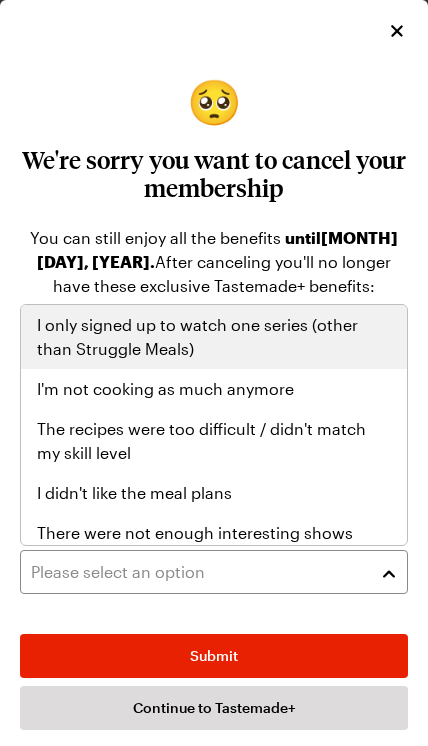 click on "I only signed up to watch one series (other than Struggle Meals)" at bounding box center (214, 337) 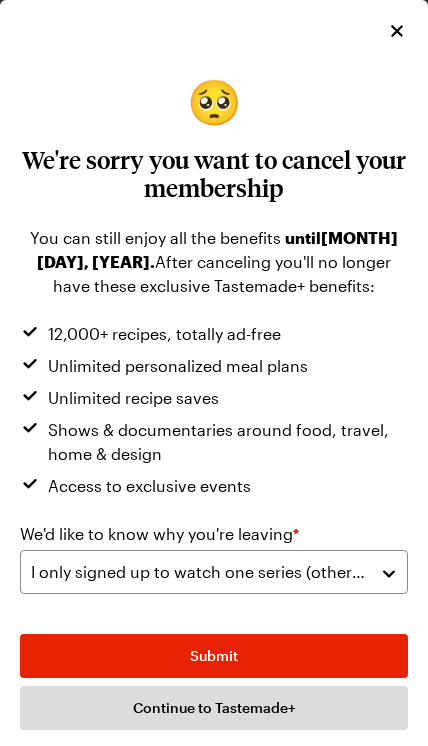 click on "Submit" at bounding box center (214, 656) 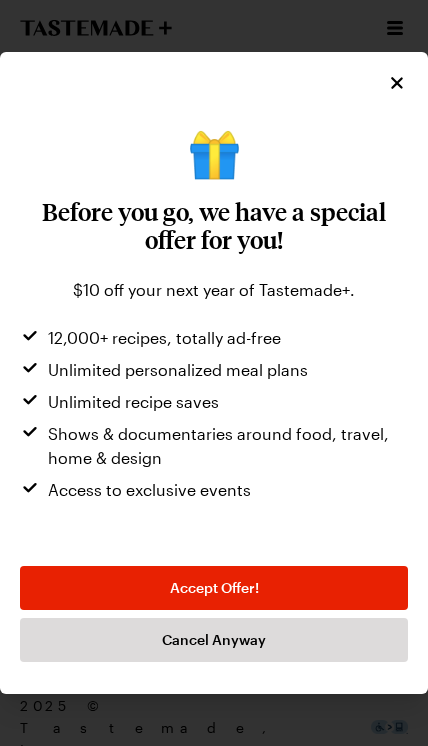 click on "Cancel Anyway" at bounding box center [214, 640] 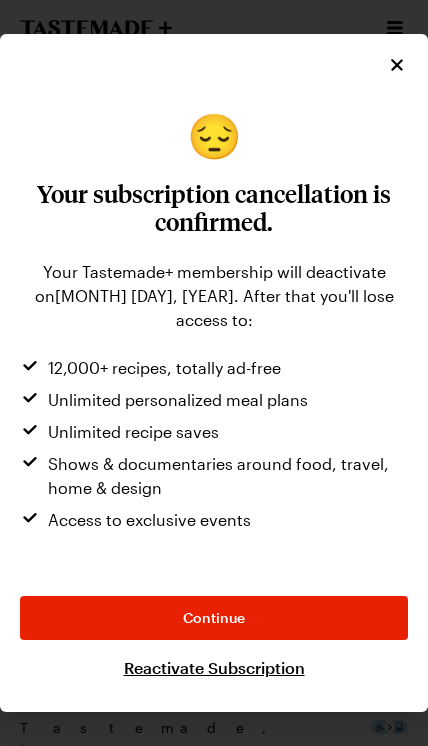 click on "Continue" at bounding box center (214, 618) 